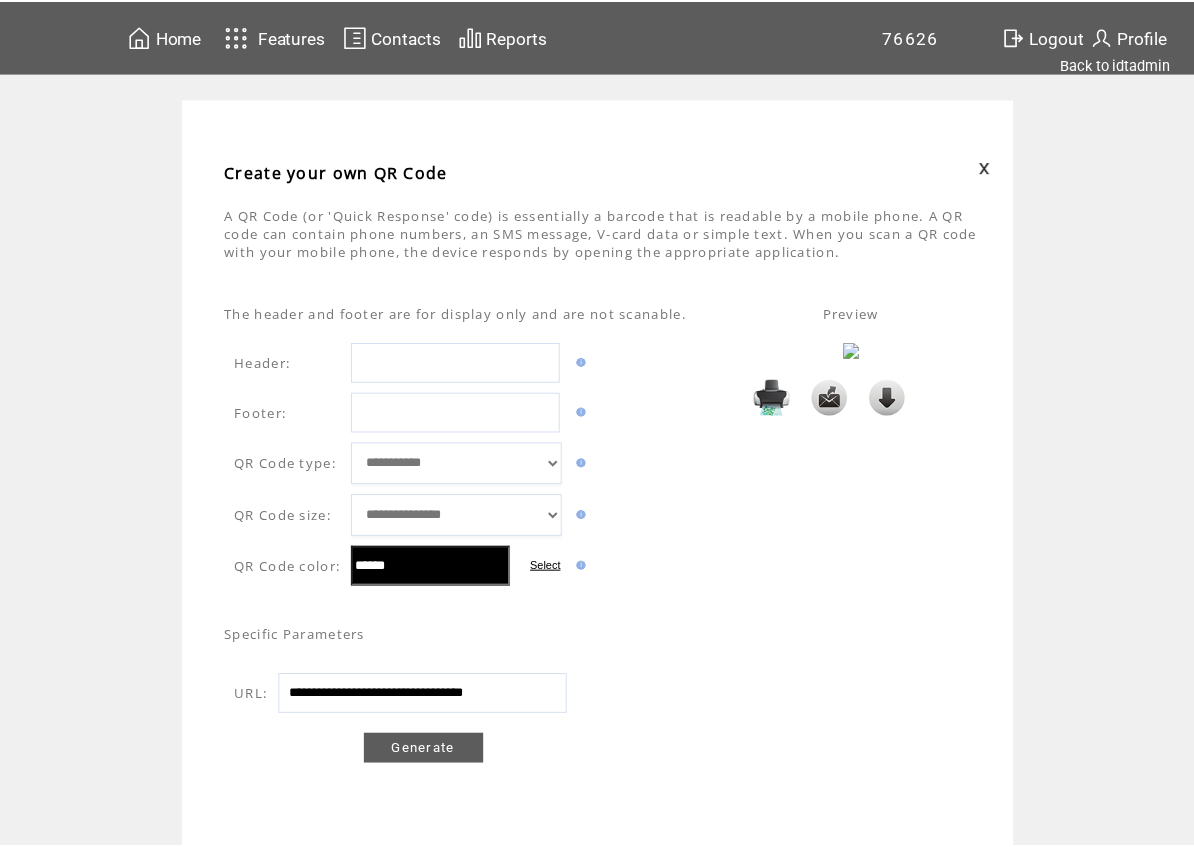 scroll, scrollTop: 0, scrollLeft: 0, axis: both 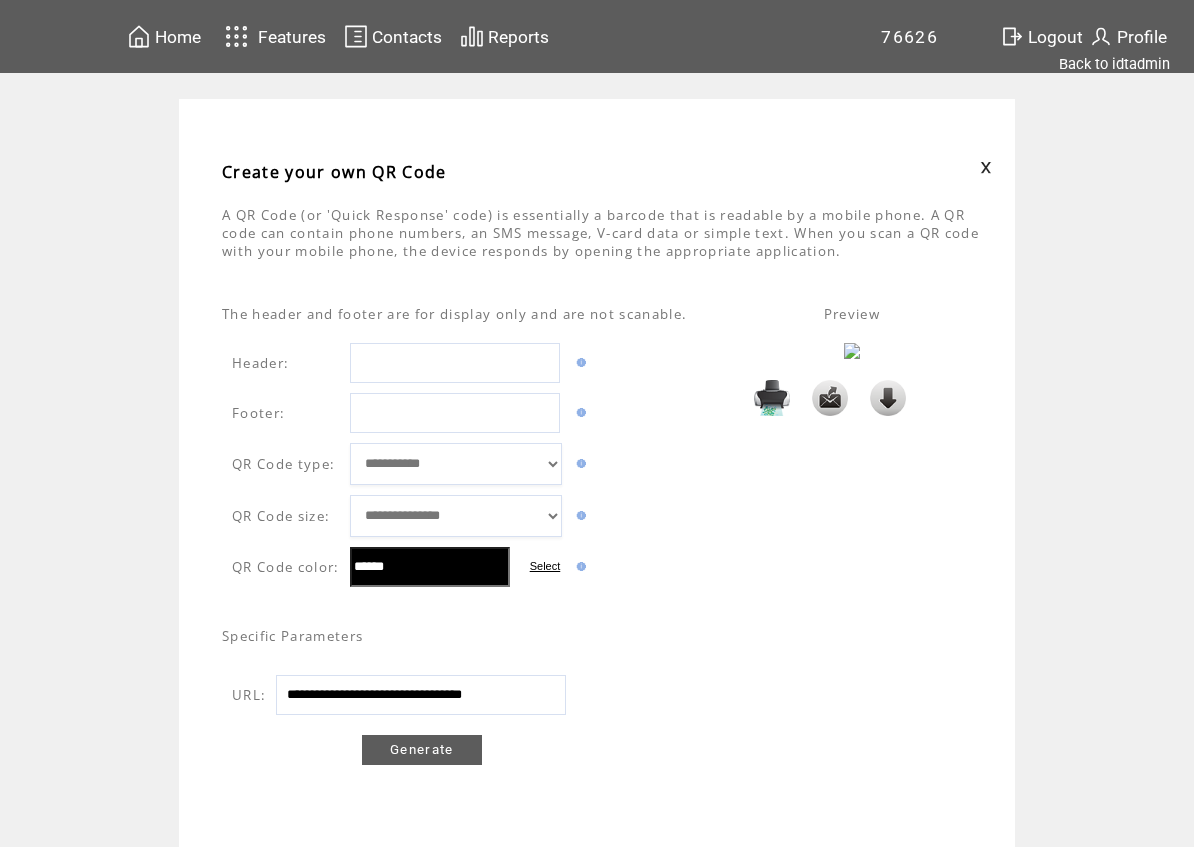 click on "**********" at bounding box center (421, 695) 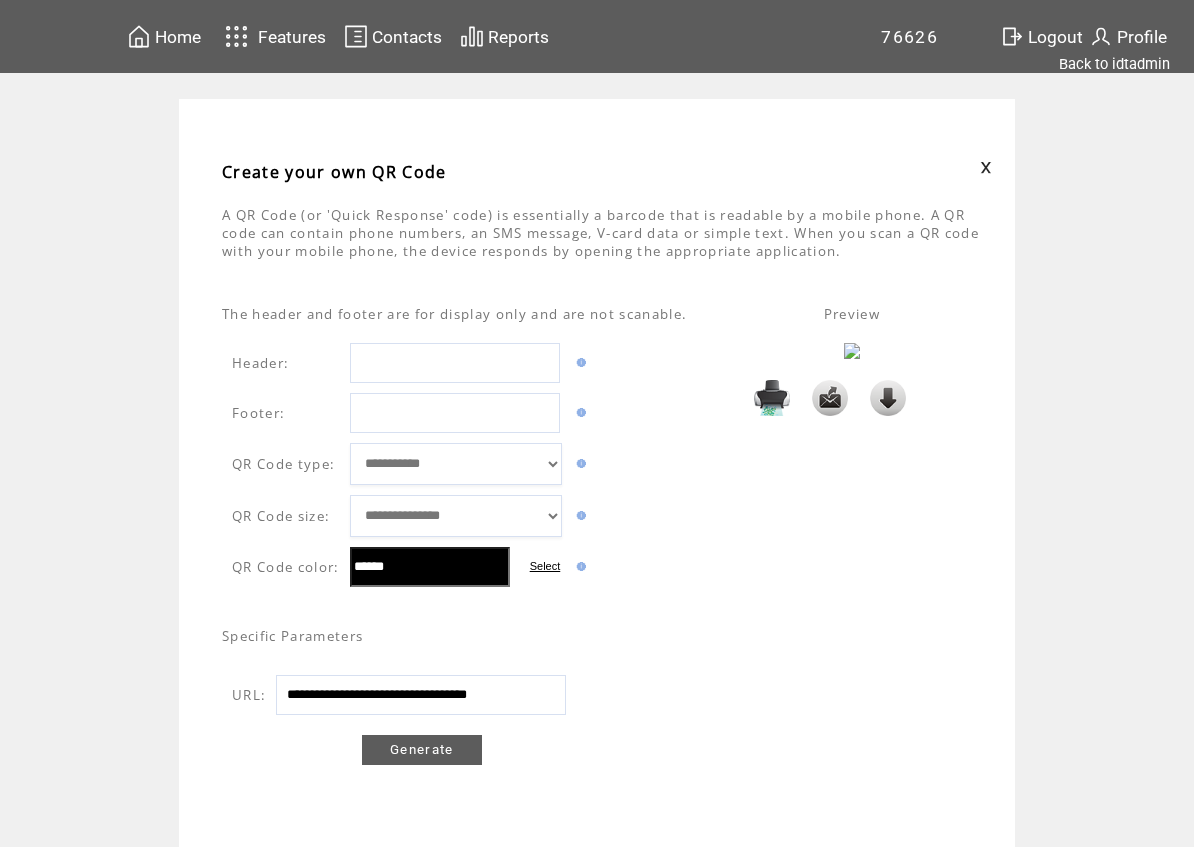scroll, scrollTop: 0, scrollLeft: 20, axis: horizontal 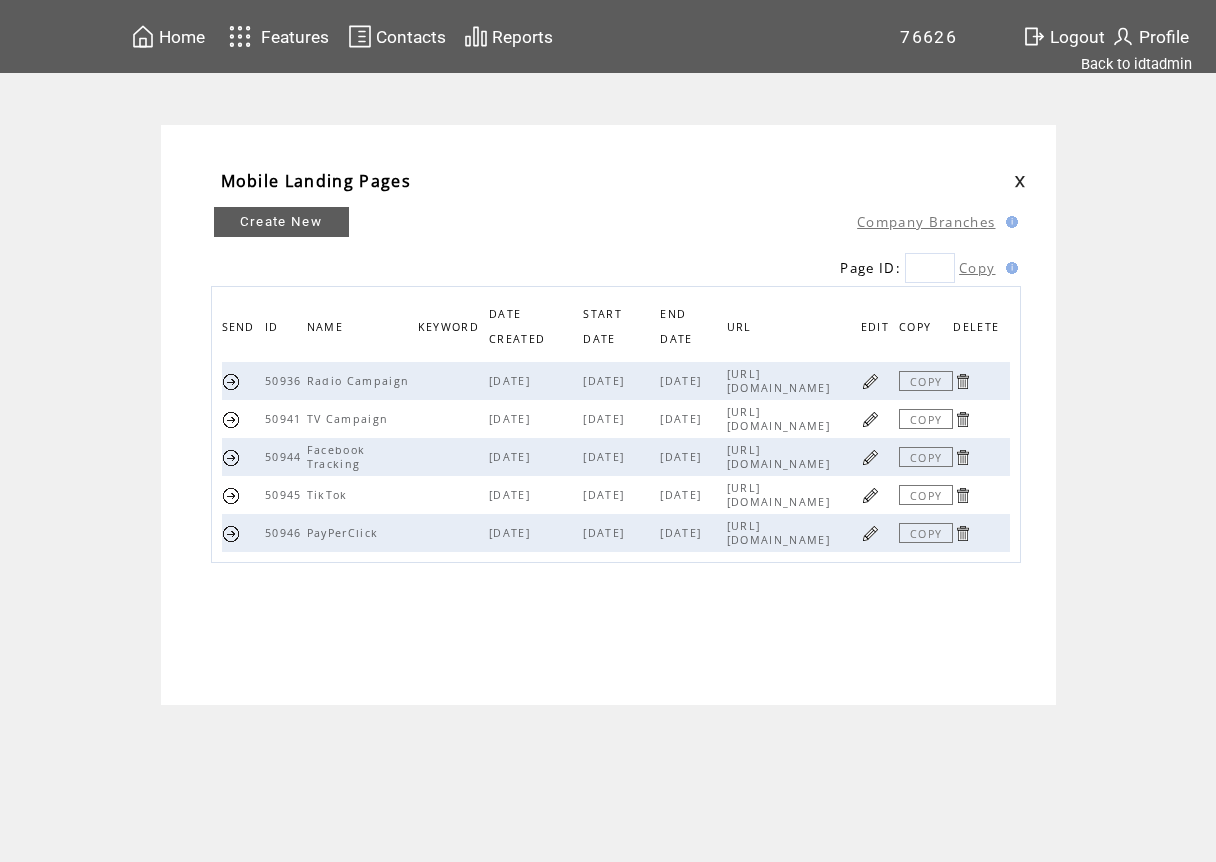 click at bounding box center (608, 653) 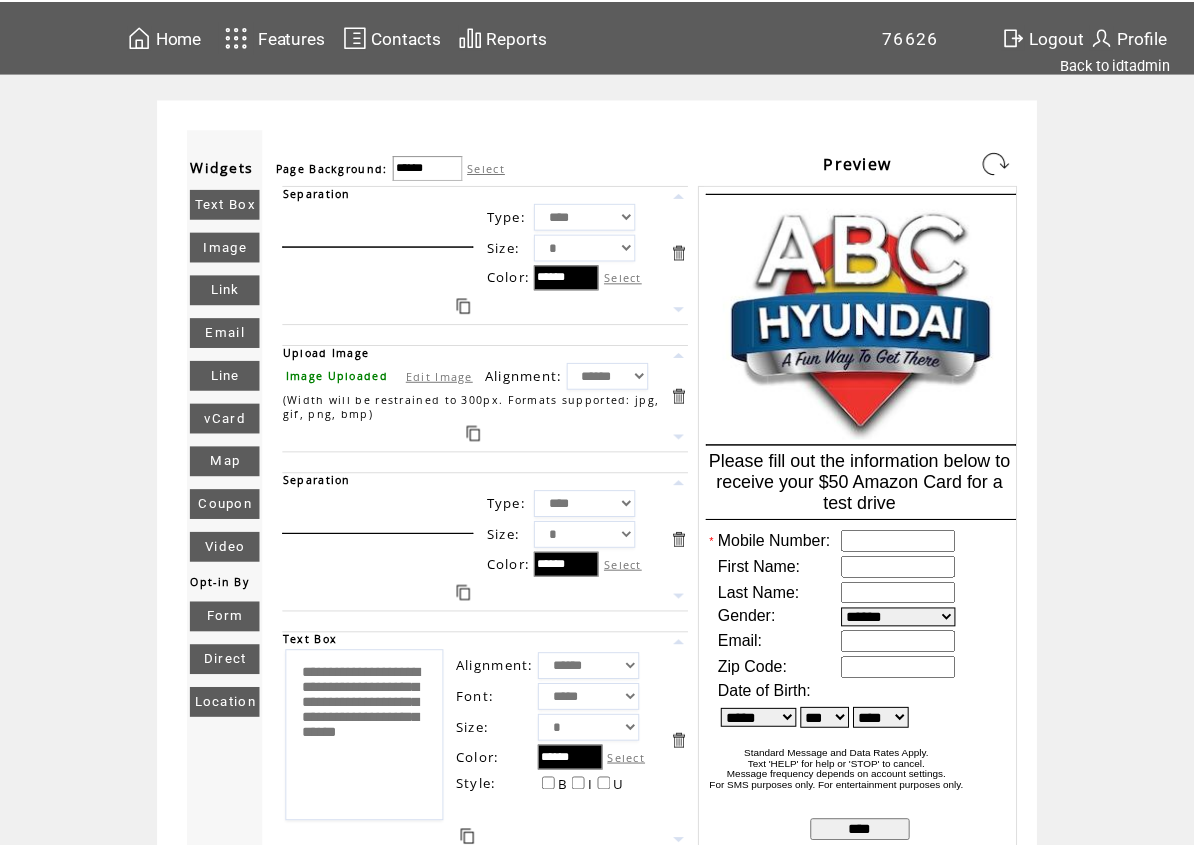 scroll, scrollTop: 0, scrollLeft: 0, axis: both 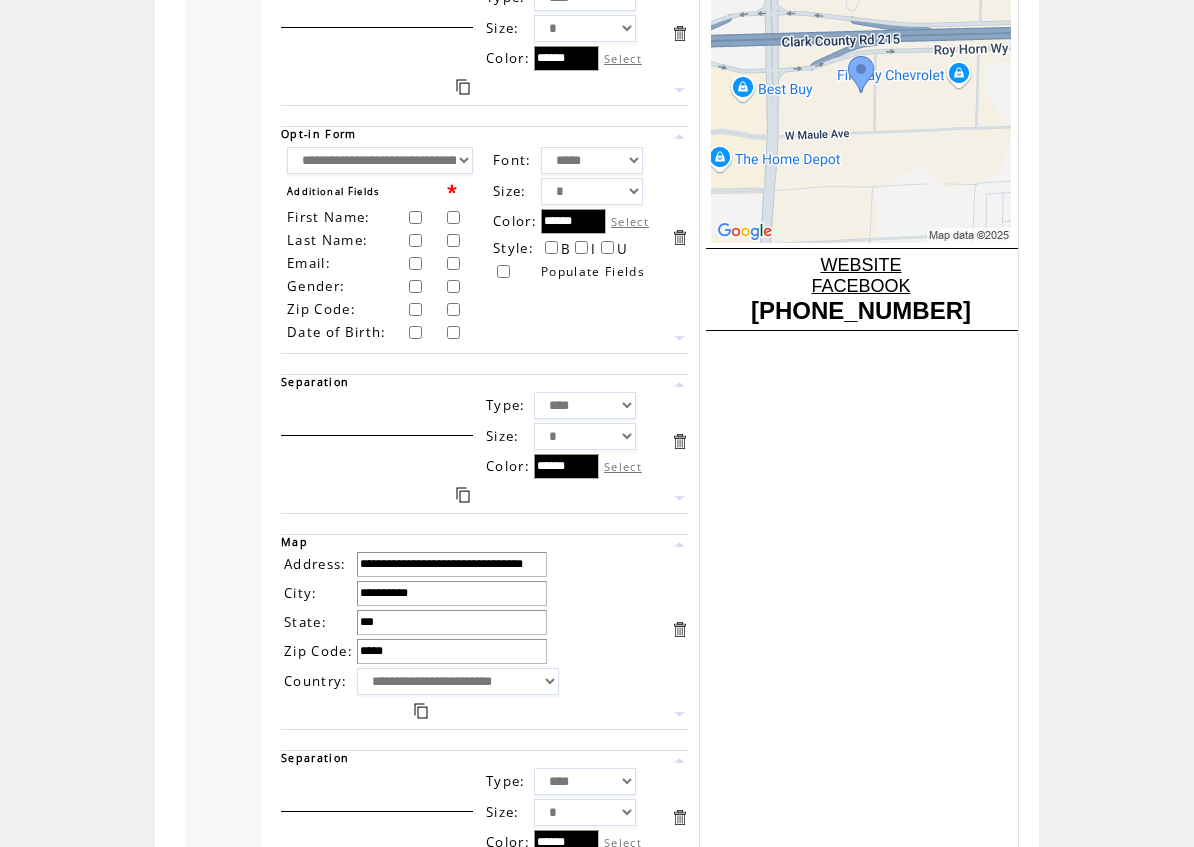click on "**********" at bounding box center [380, 160] 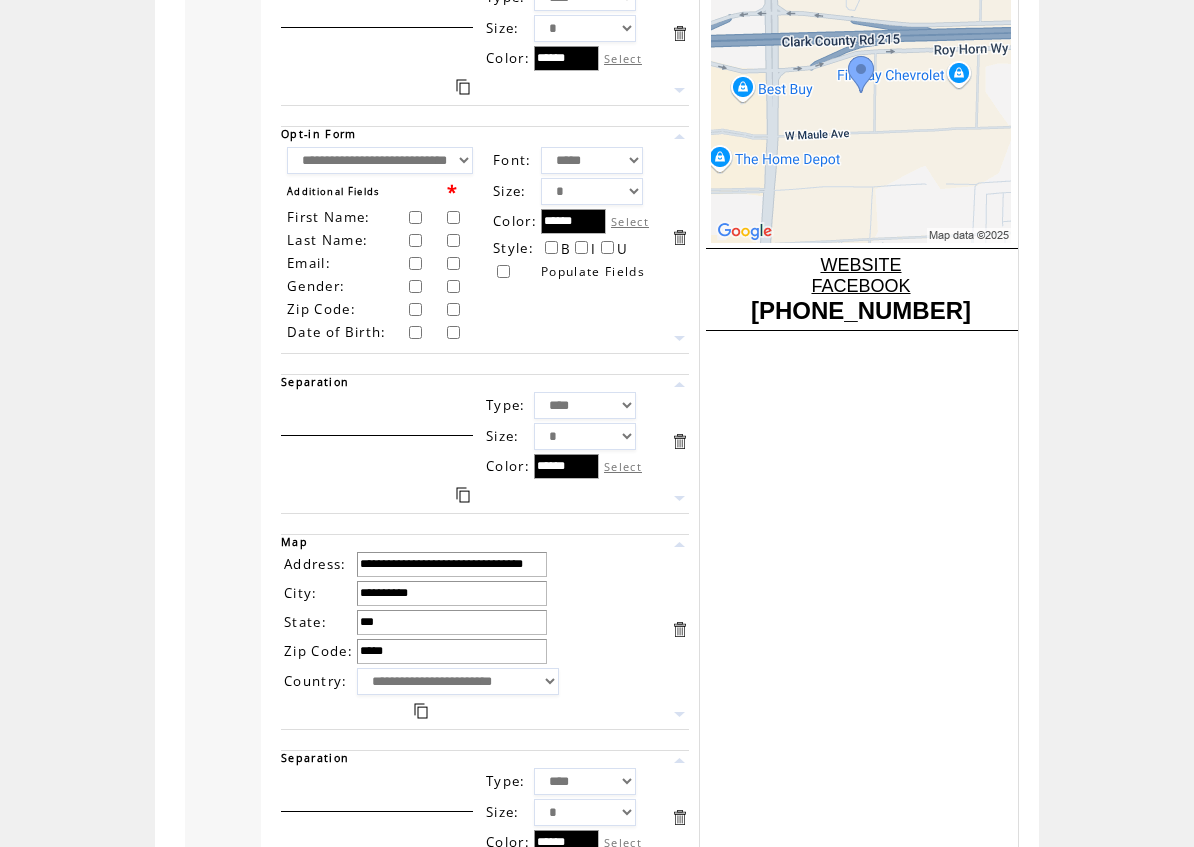 click on "**********" at bounding box center [380, 160] 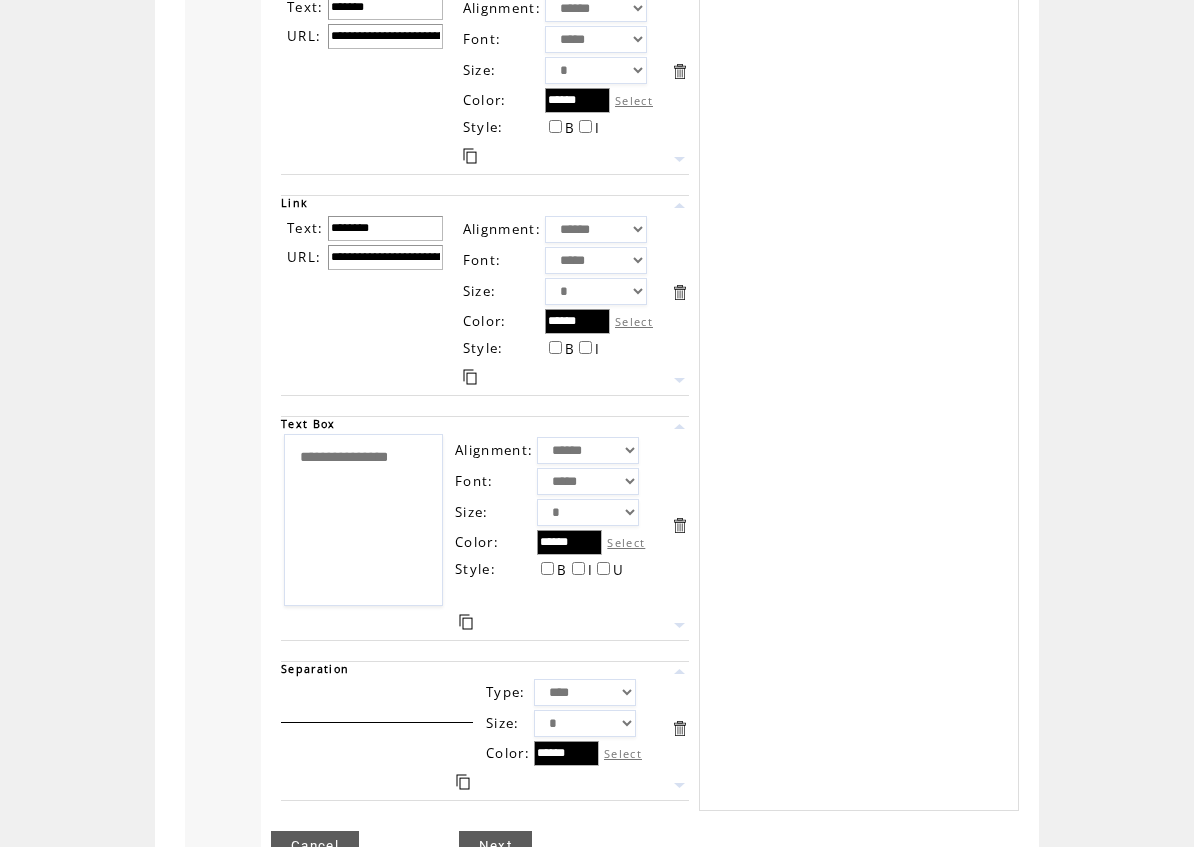 scroll, scrollTop: 1902, scrollLeft: 0, axis: vertical 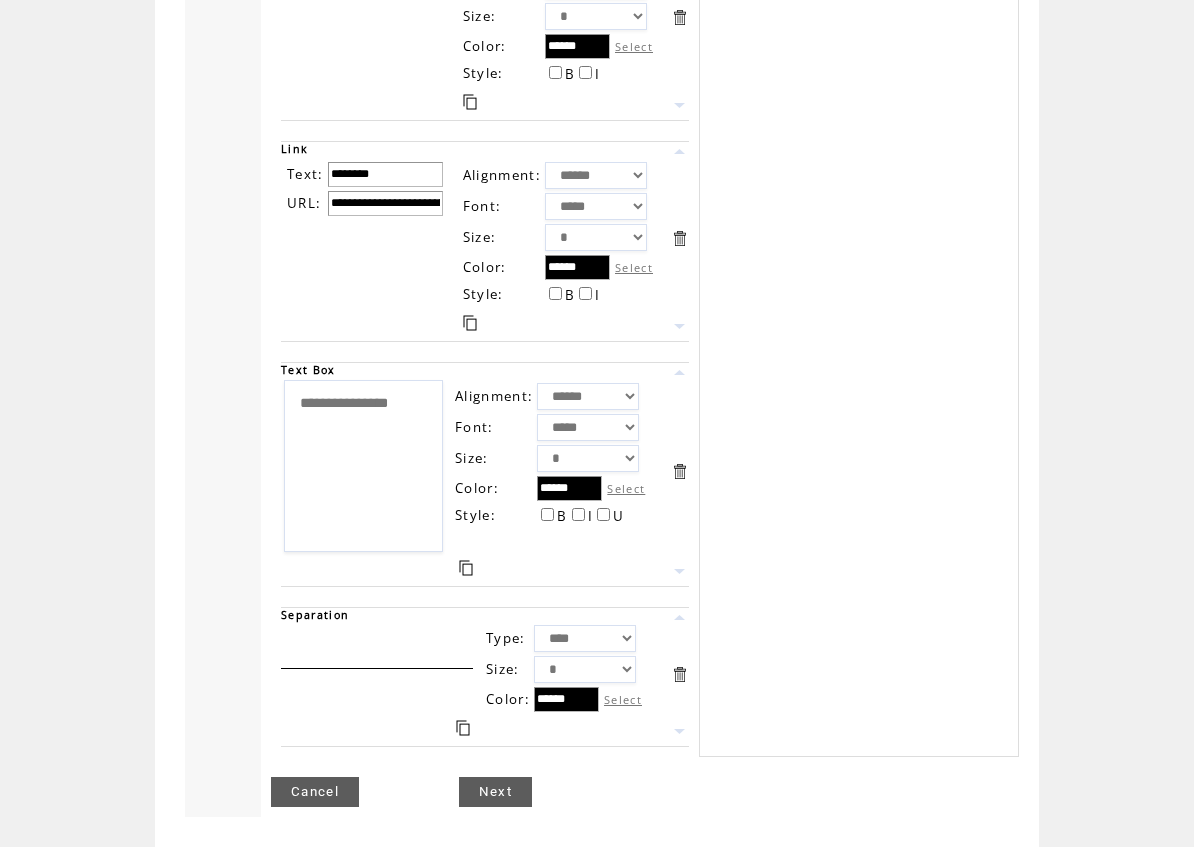click on "Next" at bounding box center [495, 792] 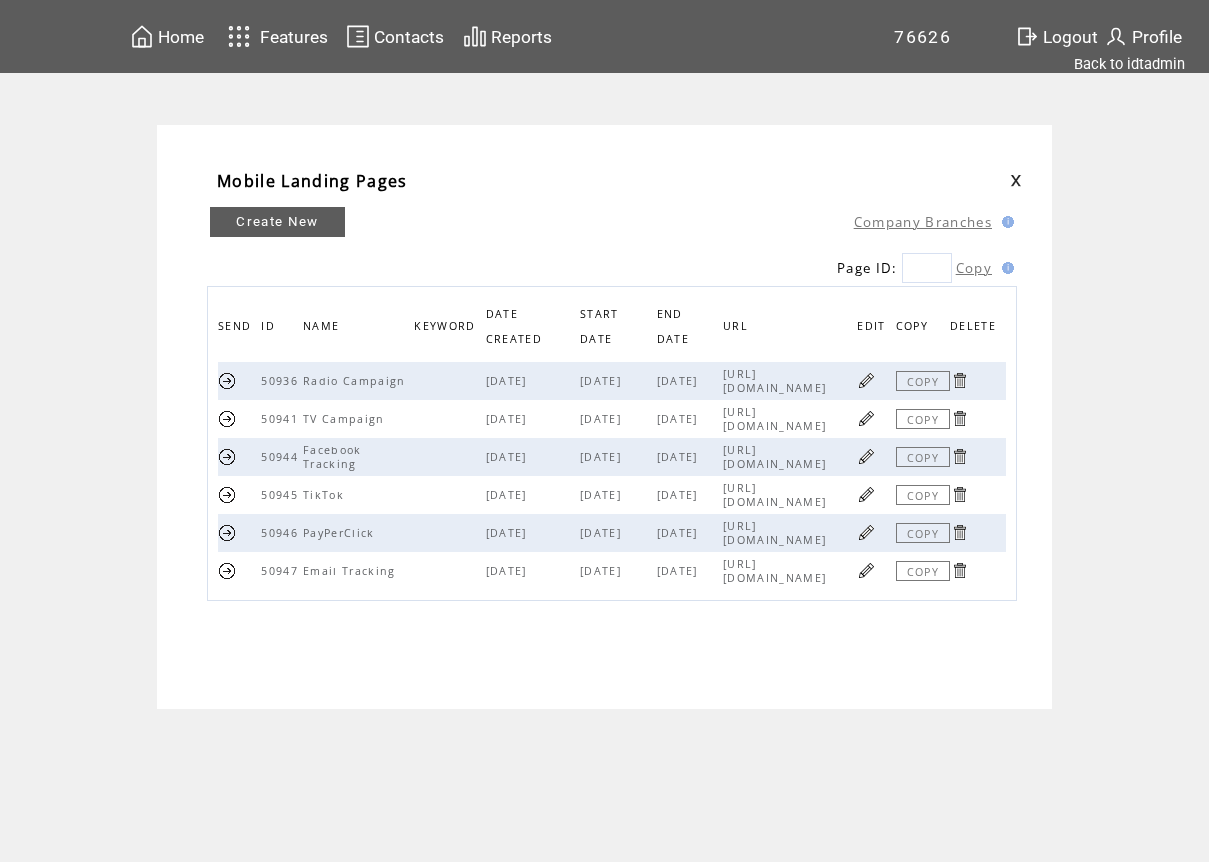 scroll, scrollTop: 0, scrollLeft: 0, axis: both 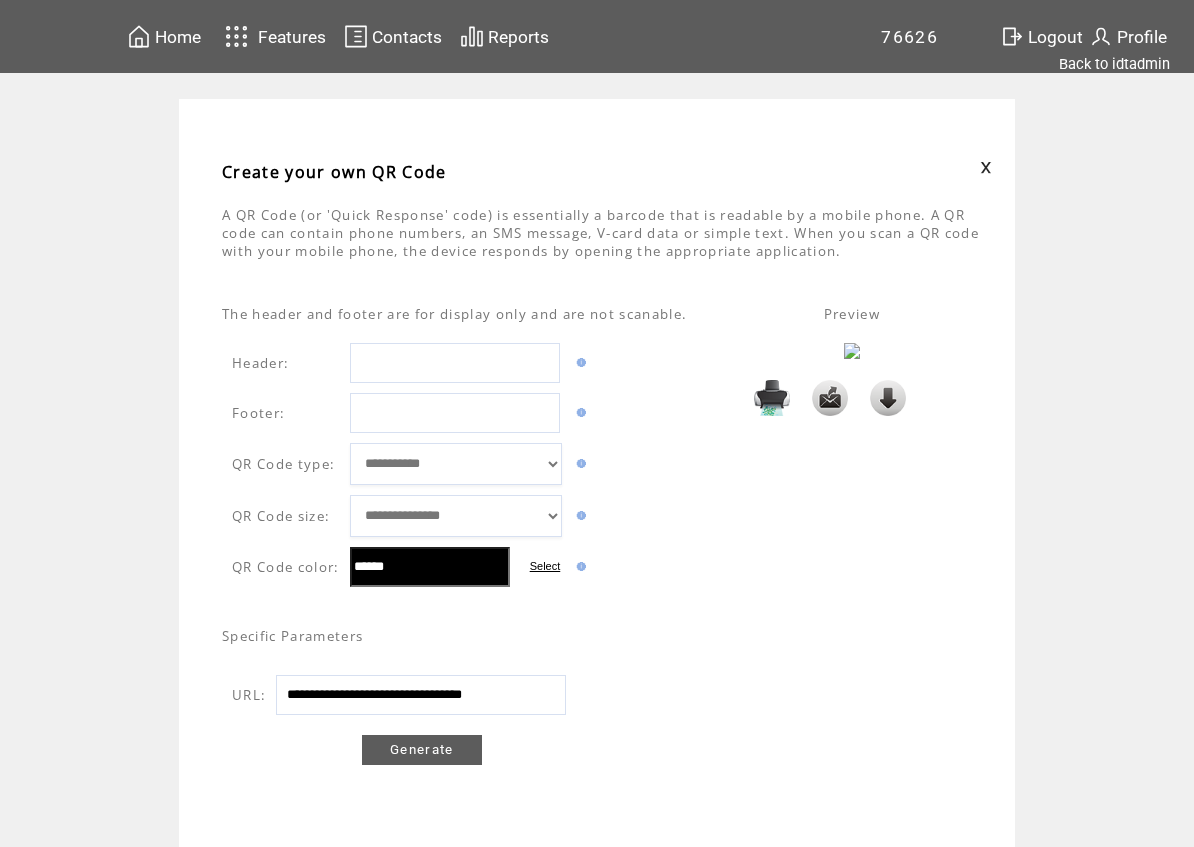 click at bounding box center [888, 398] 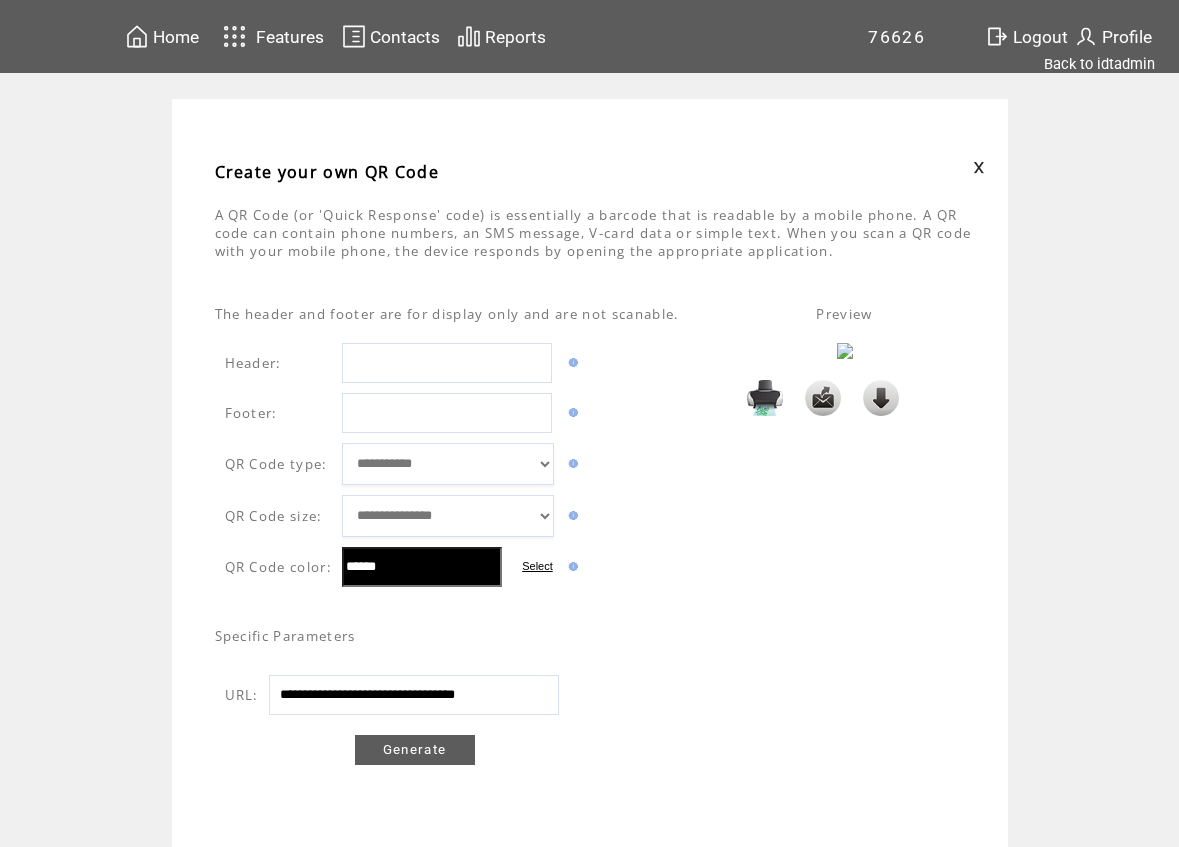 click on "**********" at bounding box center (414, 695) 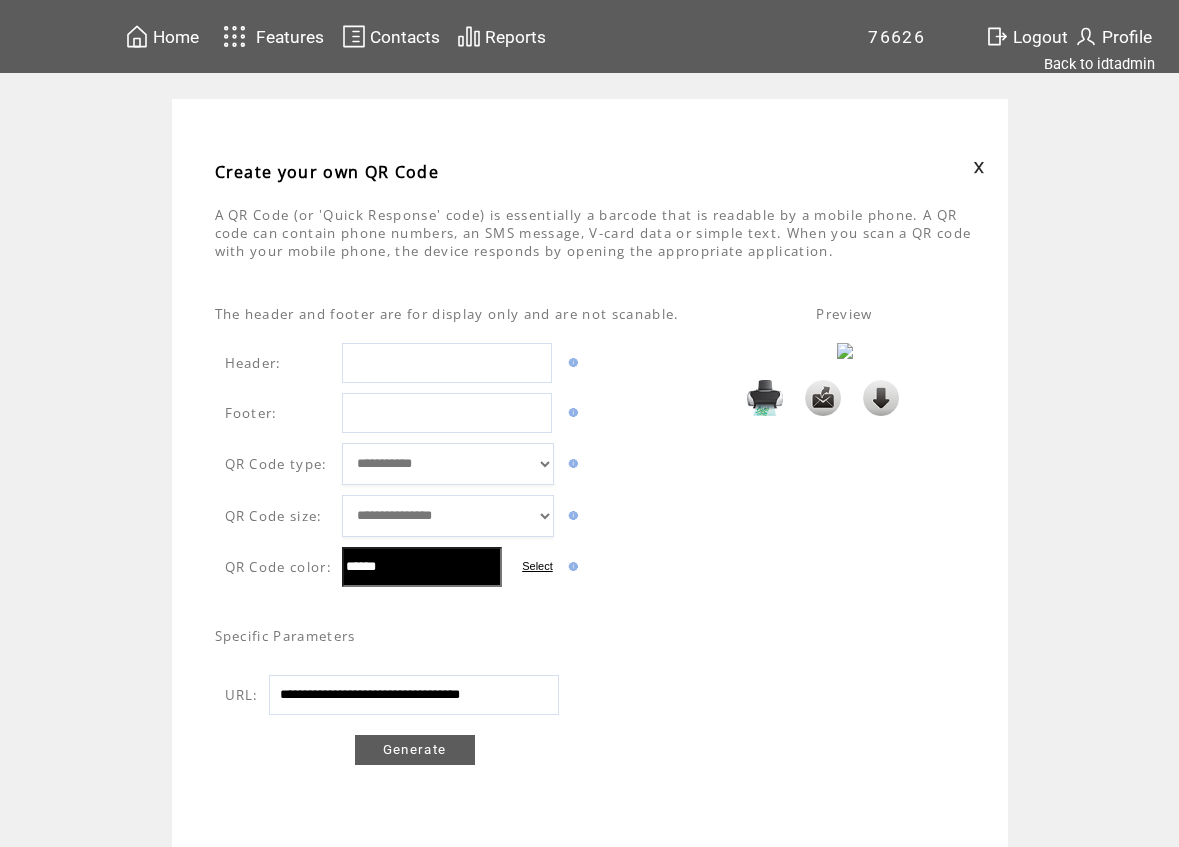 scroll, scrollTop: 0, scrollLeft: 30, axis: horizontal 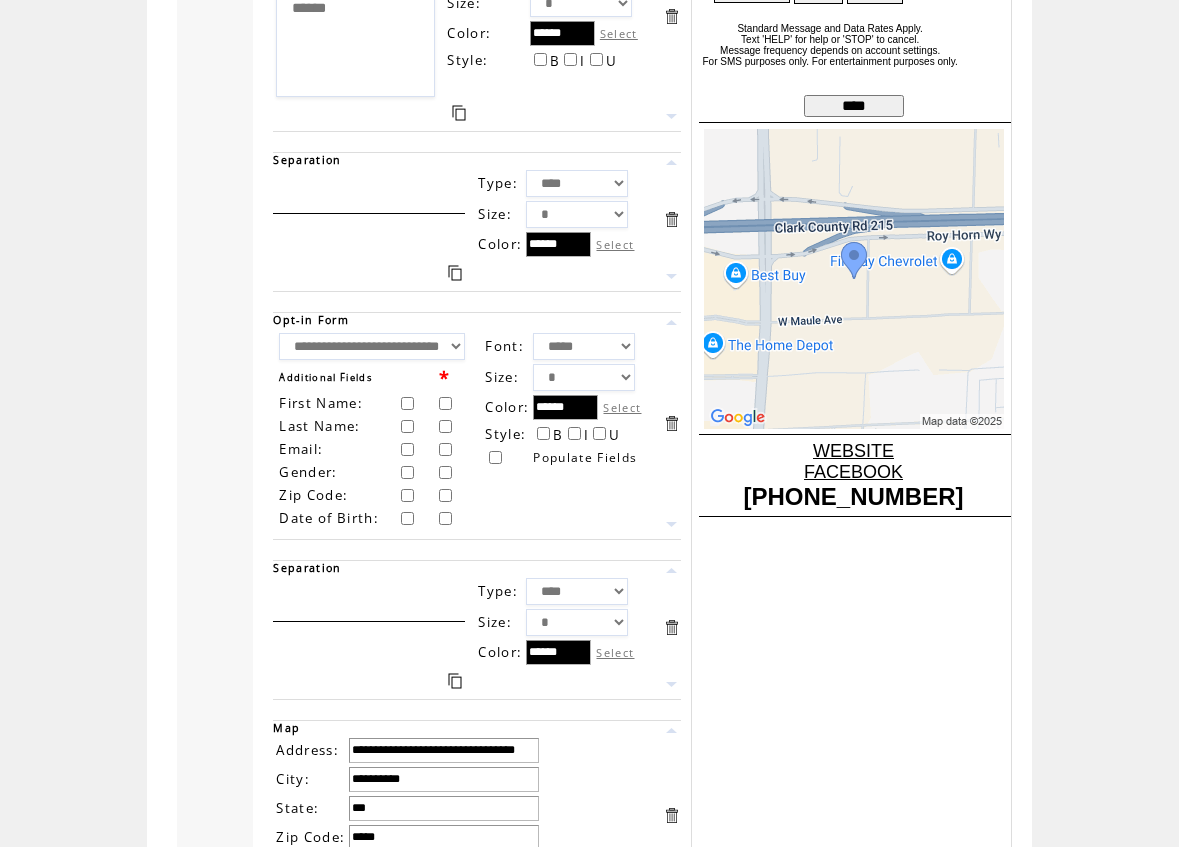 click on "**********" at bounding box center (460, 423) 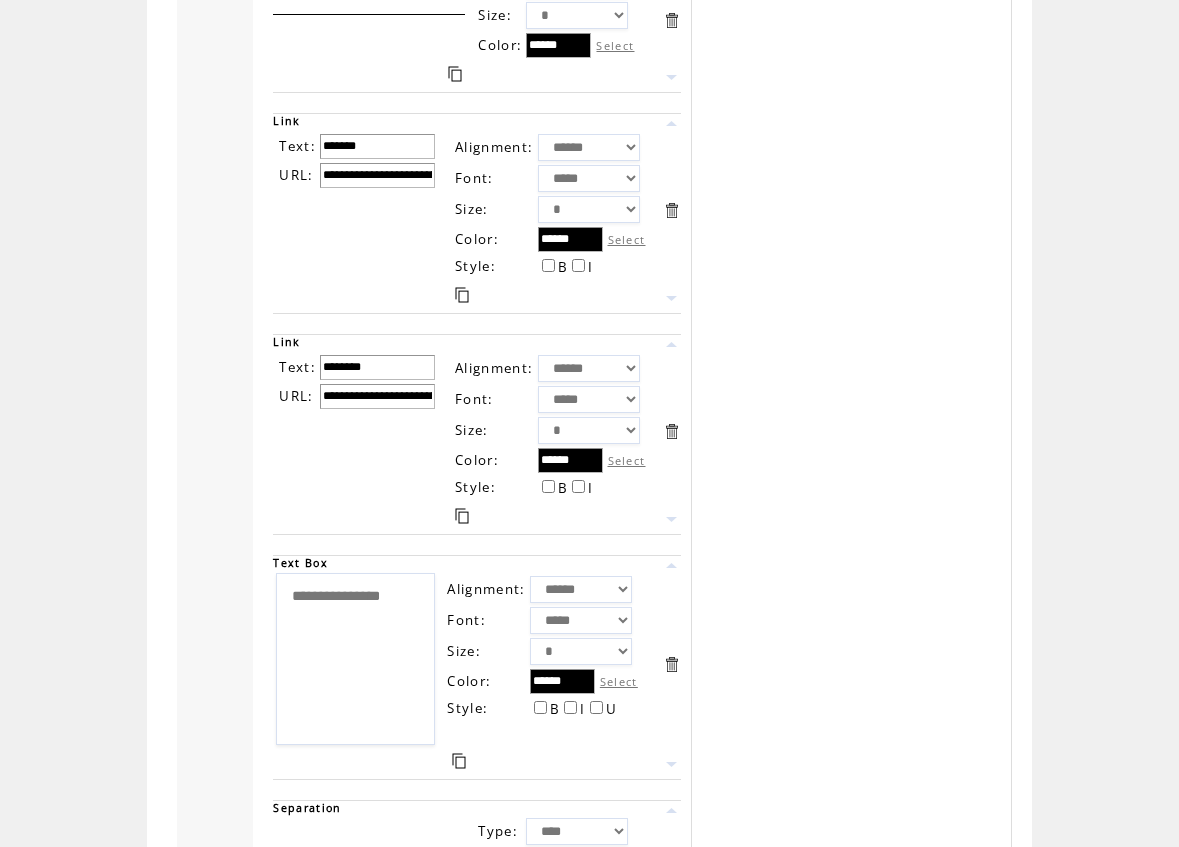 scroll, scrollTop: 1841, scrollLeft: 0, axis: vertical 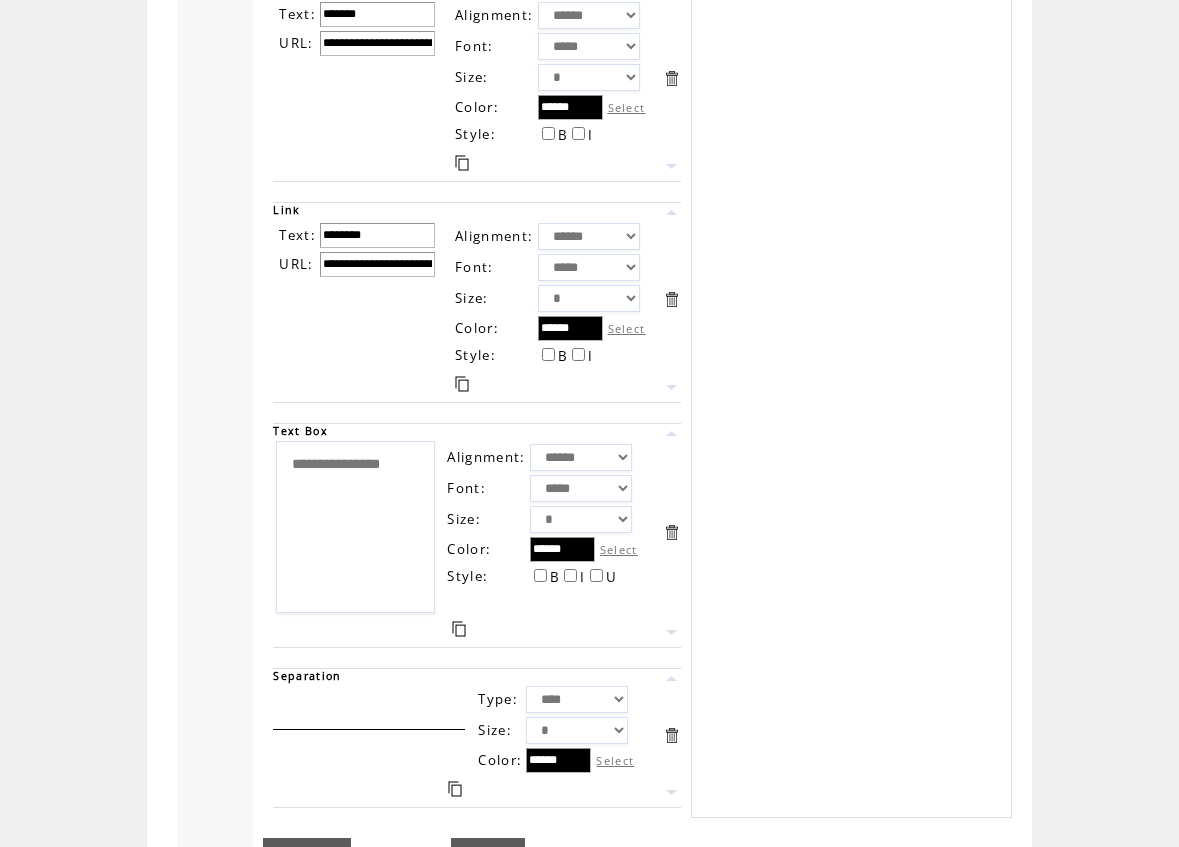 click on "Next" at bounding box center (487, 853) 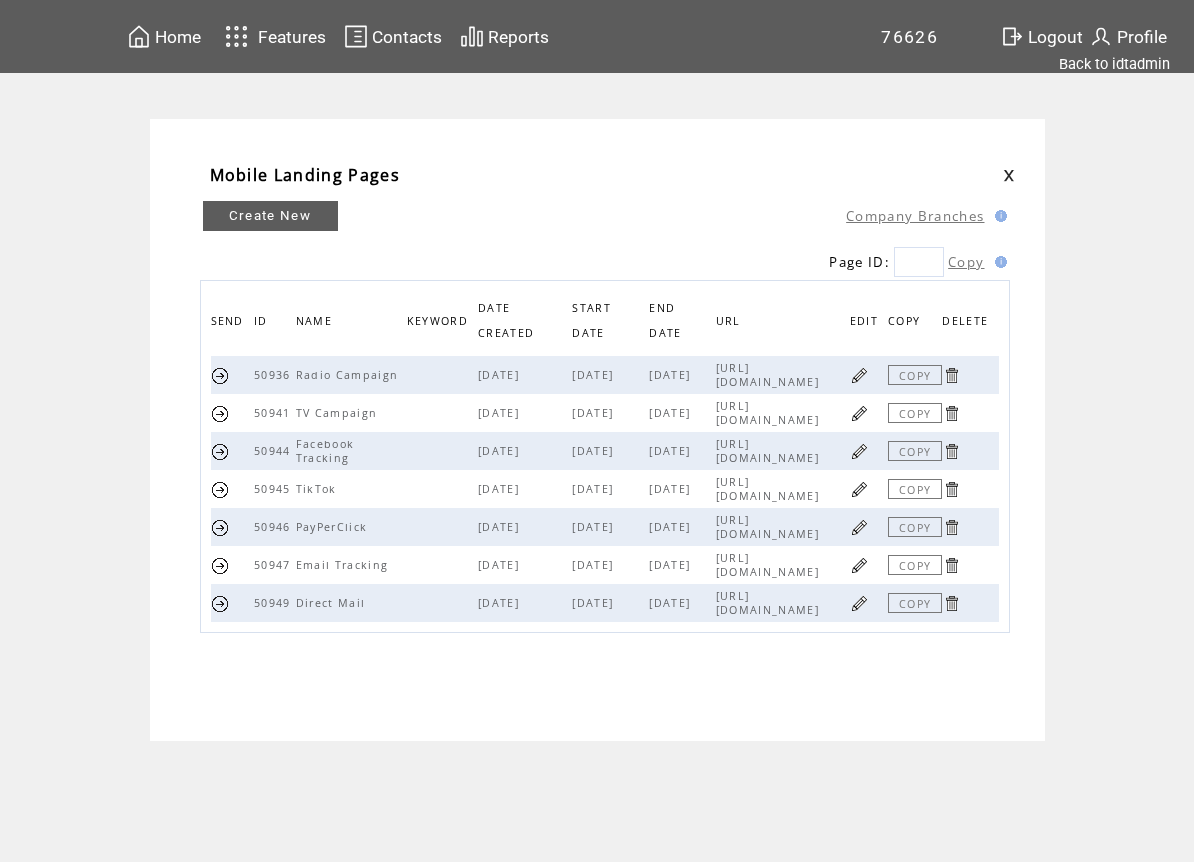 scroll, scrollTop: 0, scrollLeft: 0, axis: both 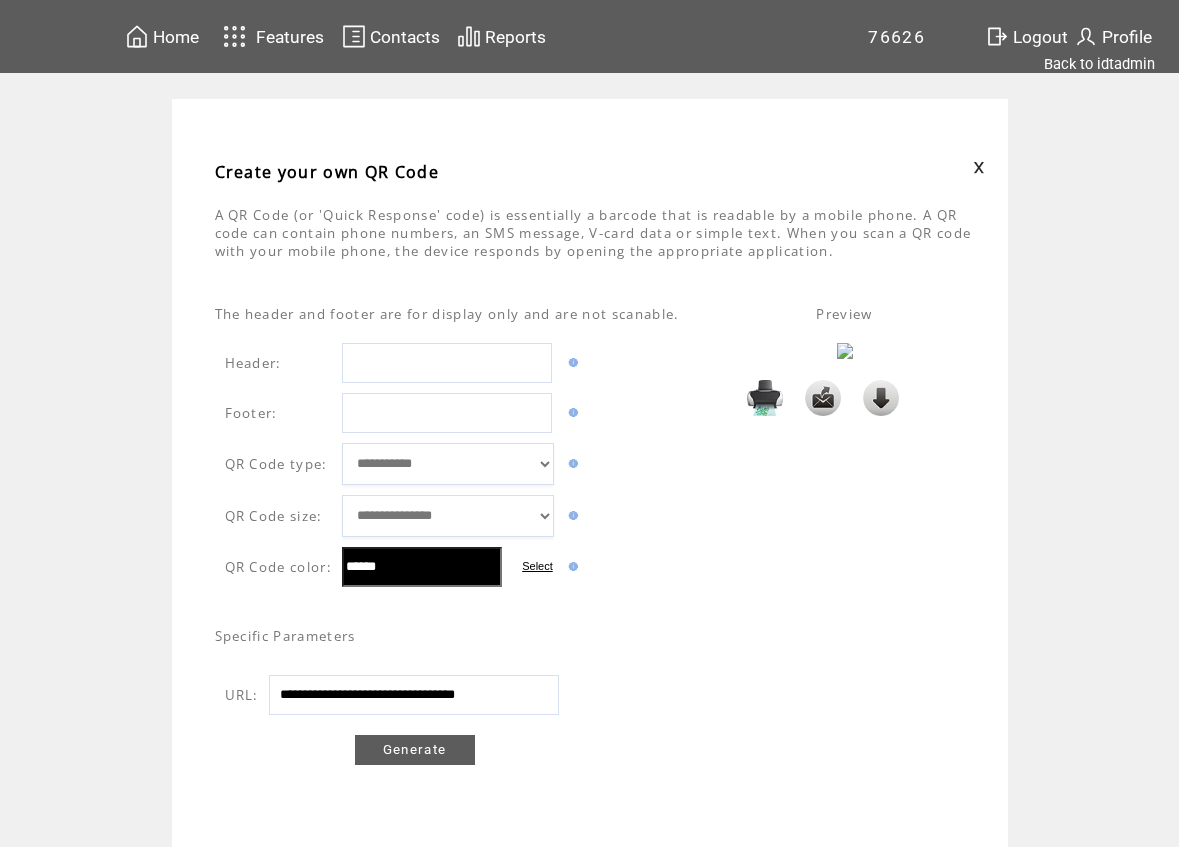 click at bounding box center (881, 398) 